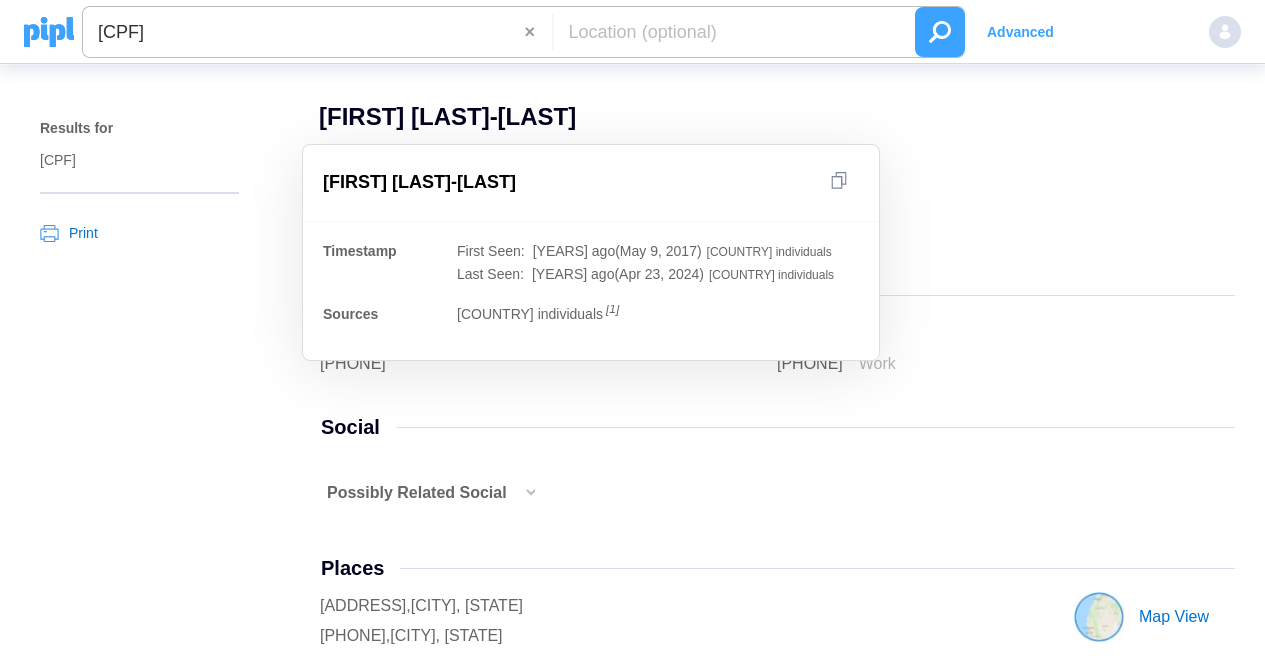 scroll, scrollTop: 0, scrollLeft: 0, axis: both 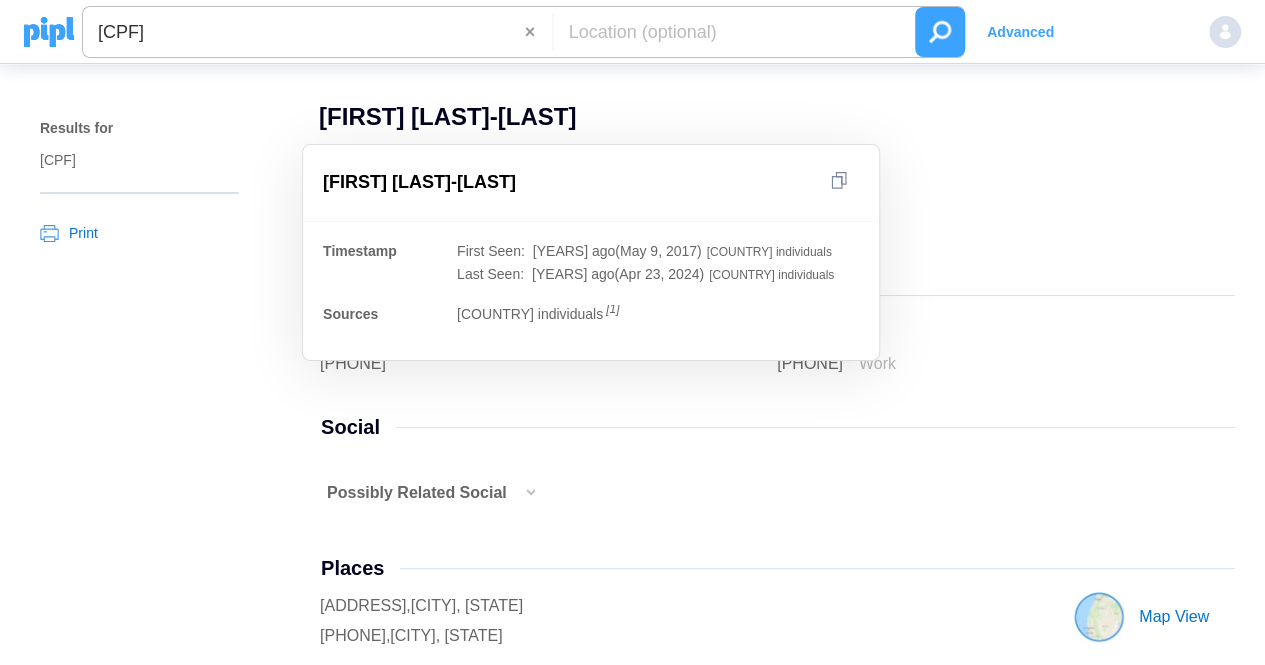 click on "[FIRST] [LAST] Timestamp First Seen : [YEARS] ago  (May 9, 2017) [COUNTRY] individuals Last Seen : [YEARS] ago  (Apr 23, 2024) [COUNTRY] individuals Sources [COUNTRY] individuals [ 1 ]" at bounding box center (591, 277) 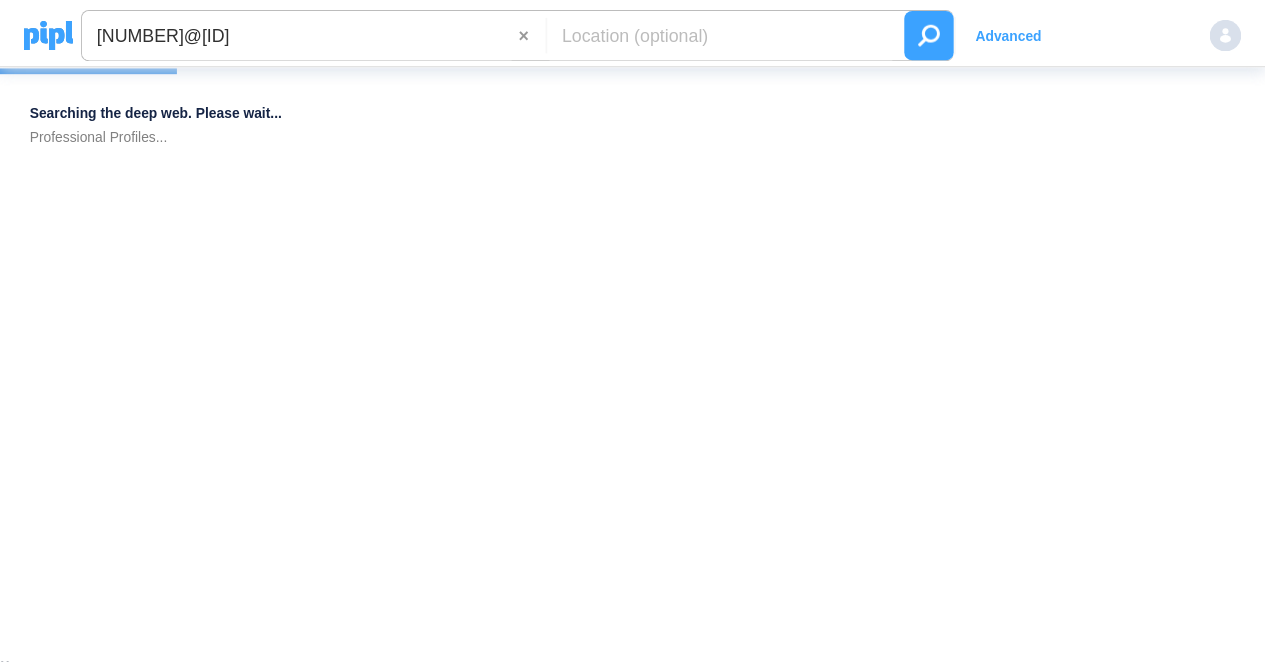 scroll, scrollTop: 0, scrollLeft: 0, axis: both 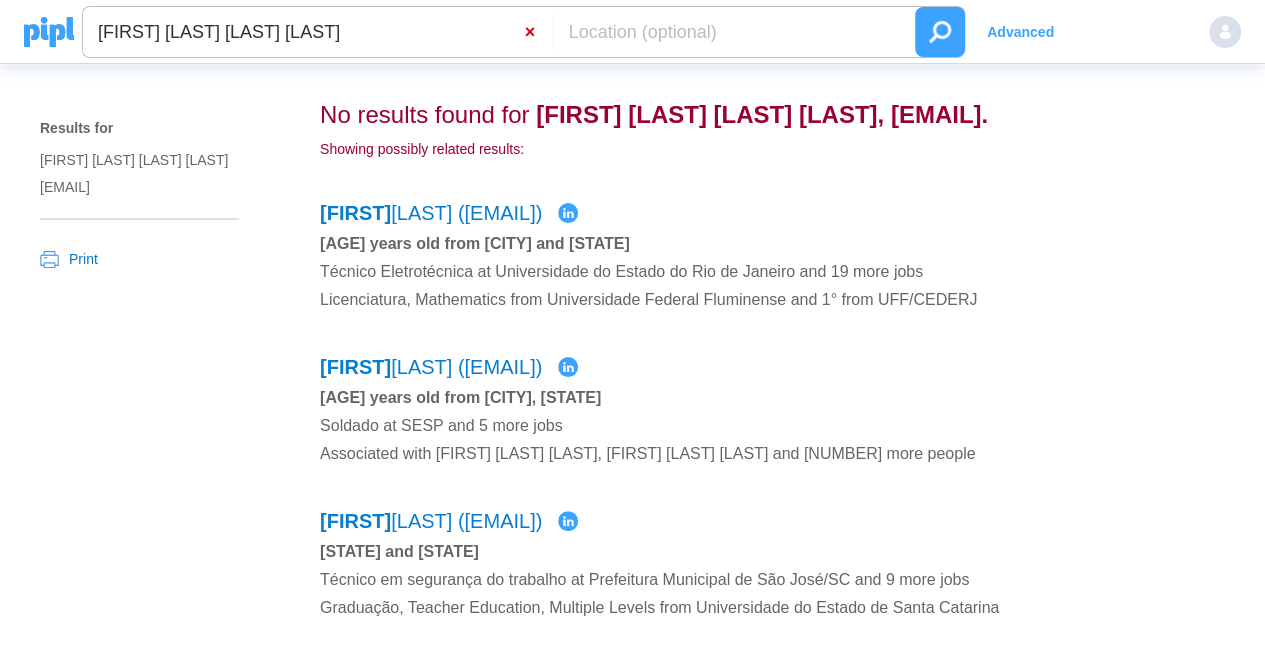 click on "×" at bounding box center [538, 32] 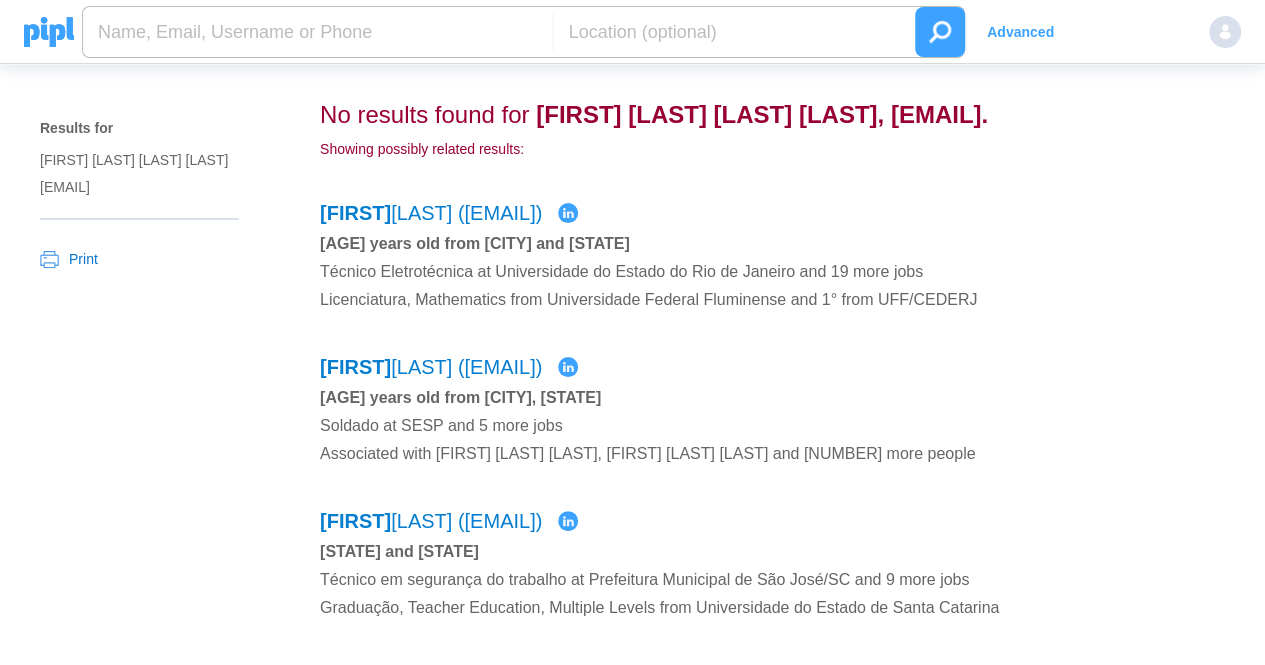 click at bounding box center (317, 32) 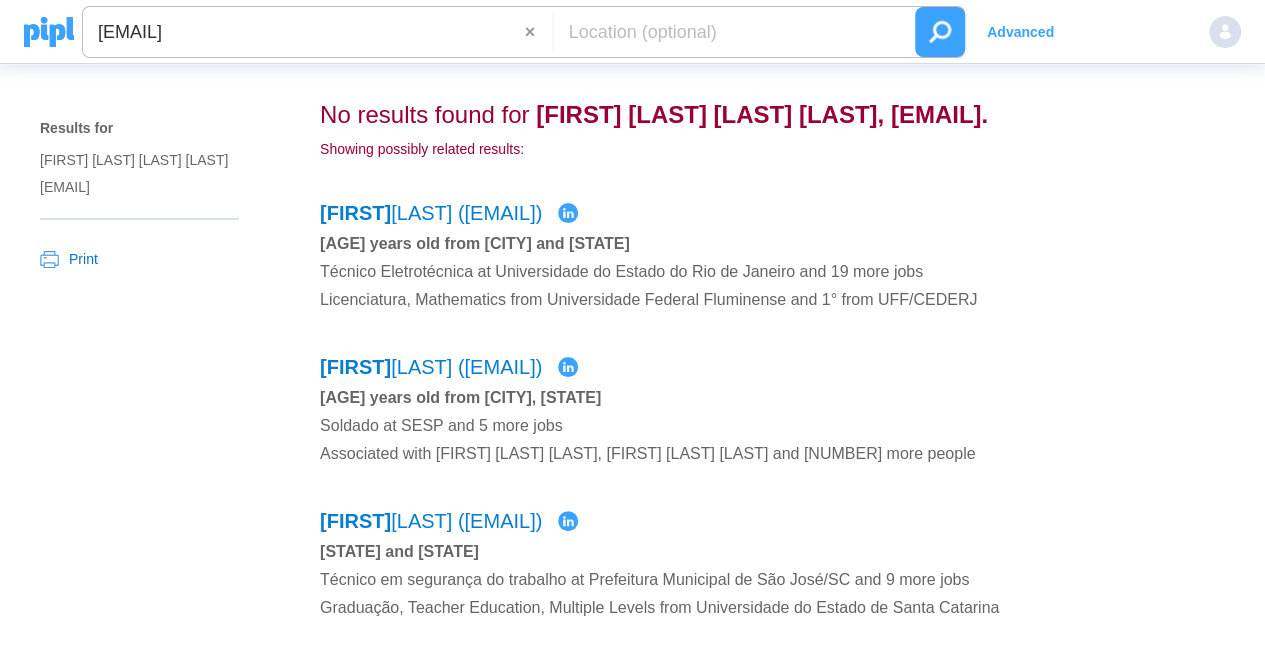 click at bounding box center (940, 32) 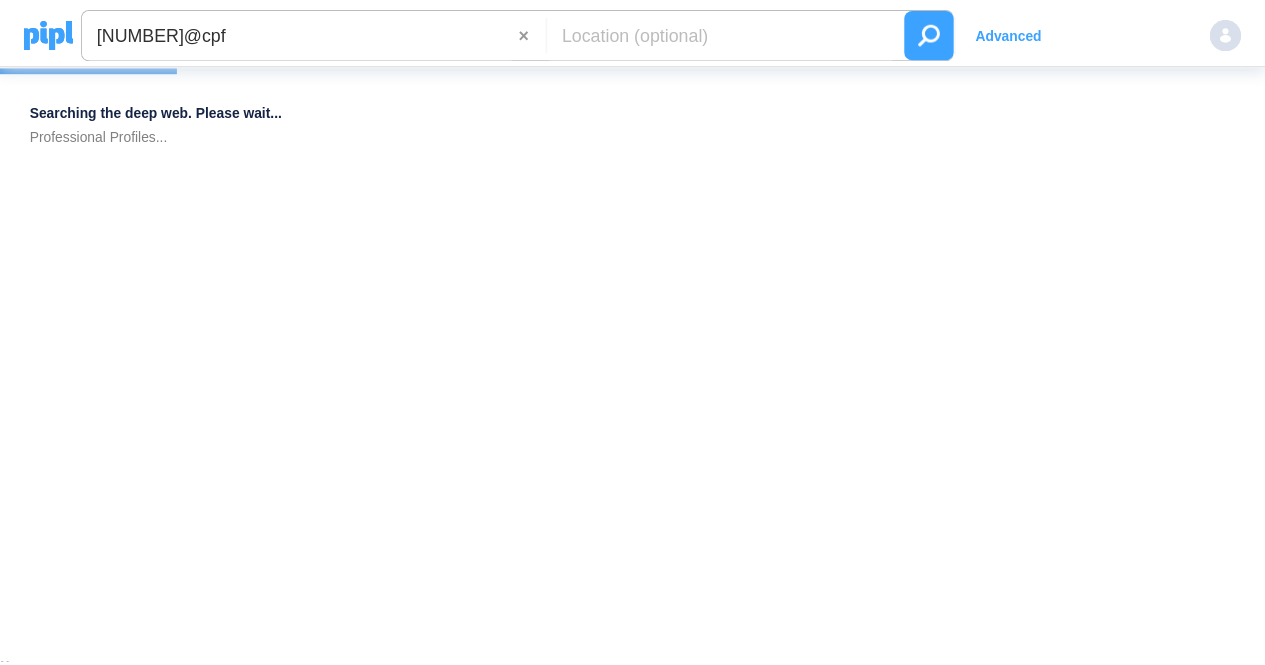 scroll, scrollTop: 0, scrollLeft: 0, axis: both 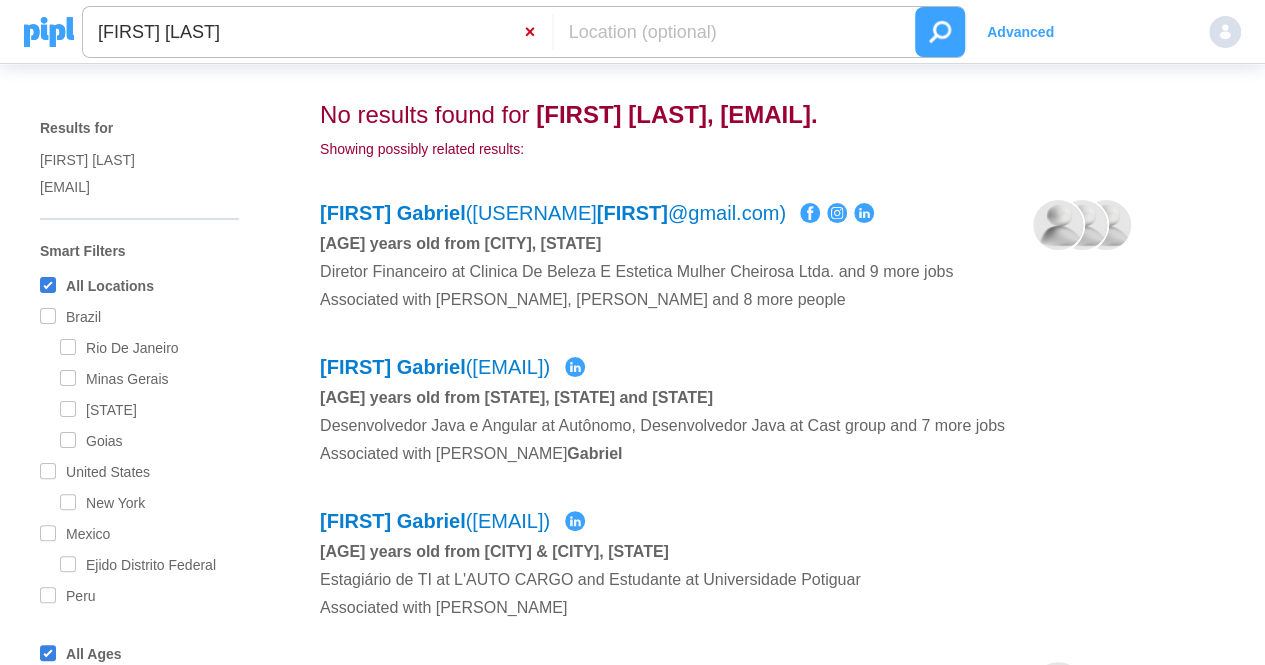 click on "×" at bounding box center [538, 32] 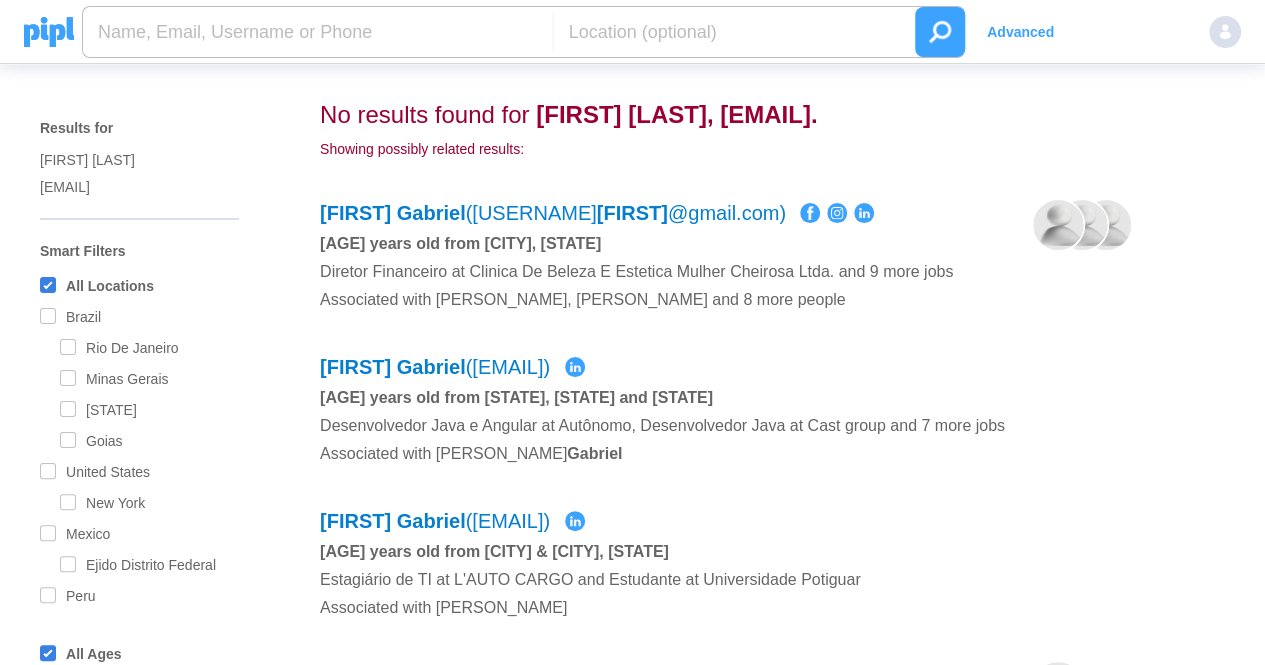 click at bounding box center [317, 32] 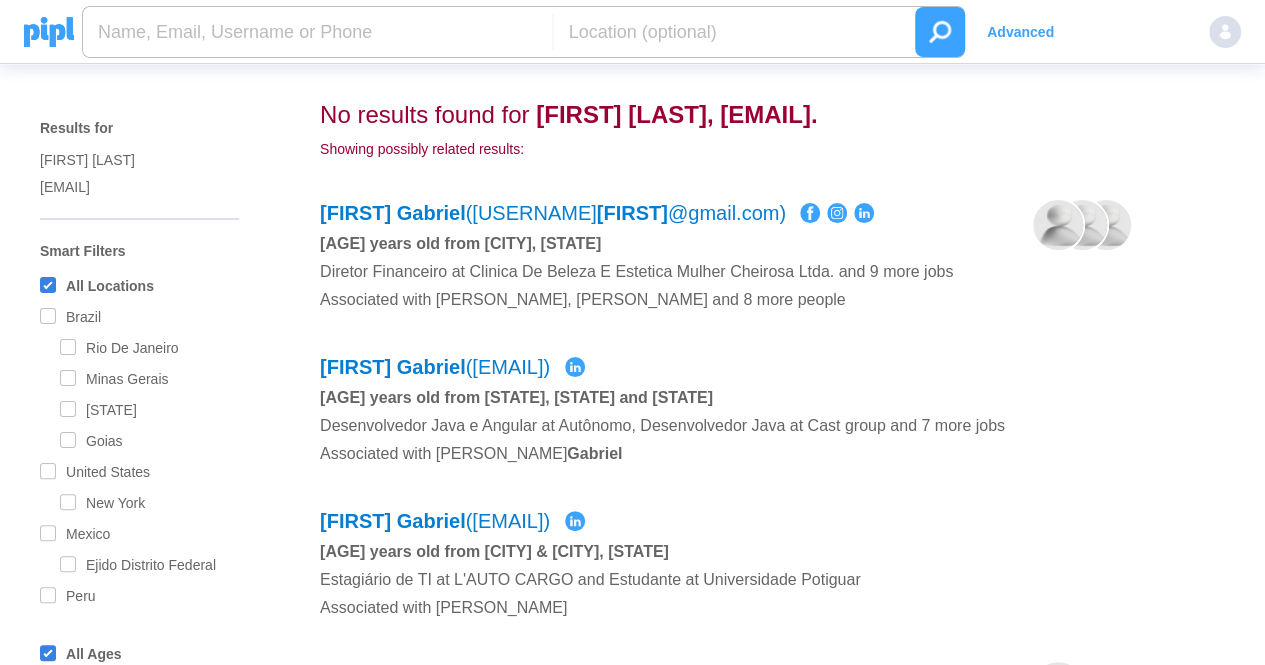 click at bounding box center [317, 32] 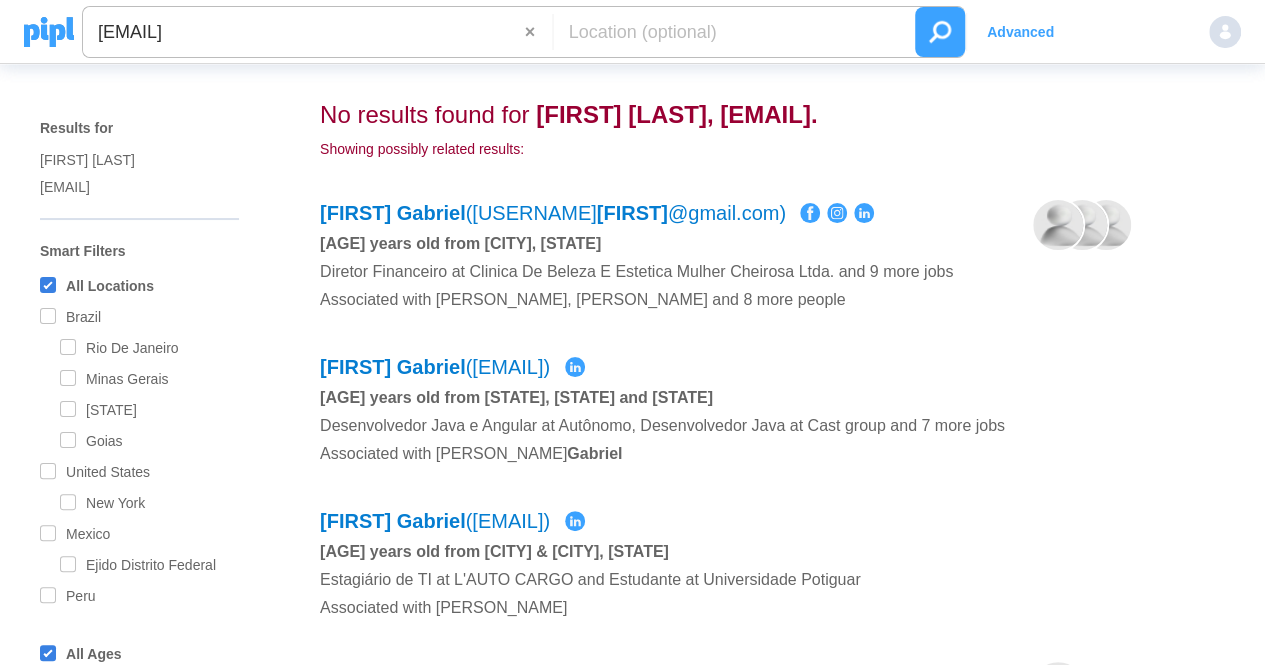 click at bounding box center (940, 32) 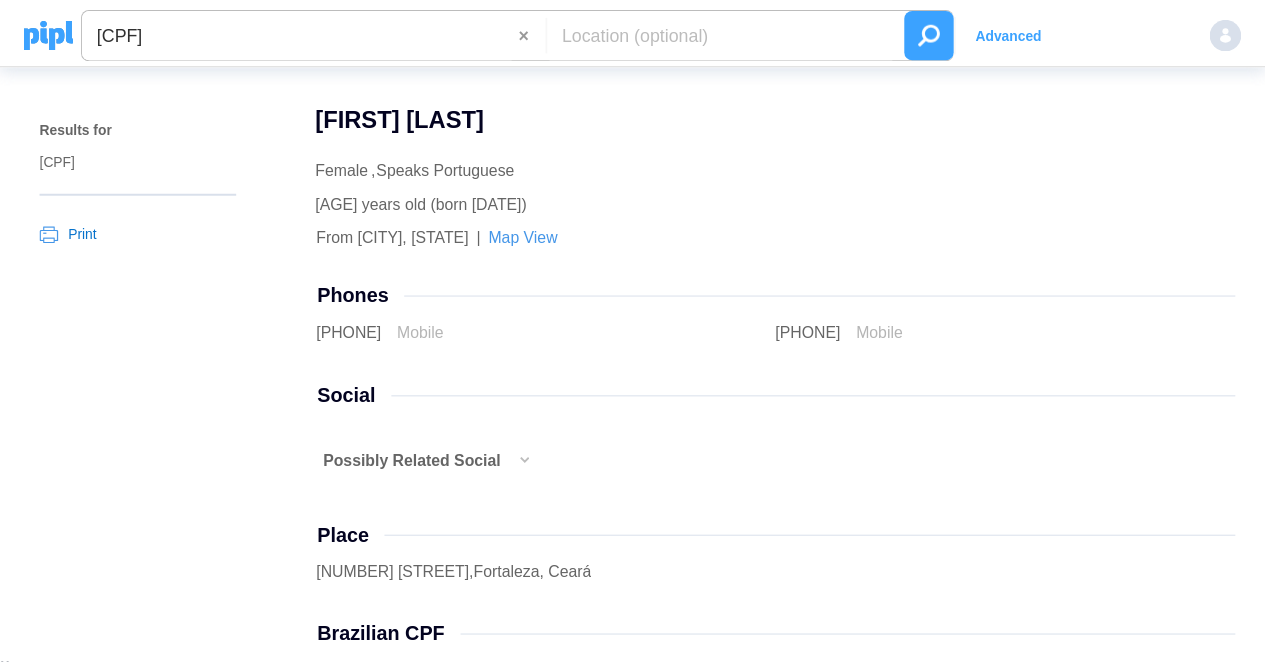 scroll, scrollTop: 0, scrollLeft: 0, axis: both 